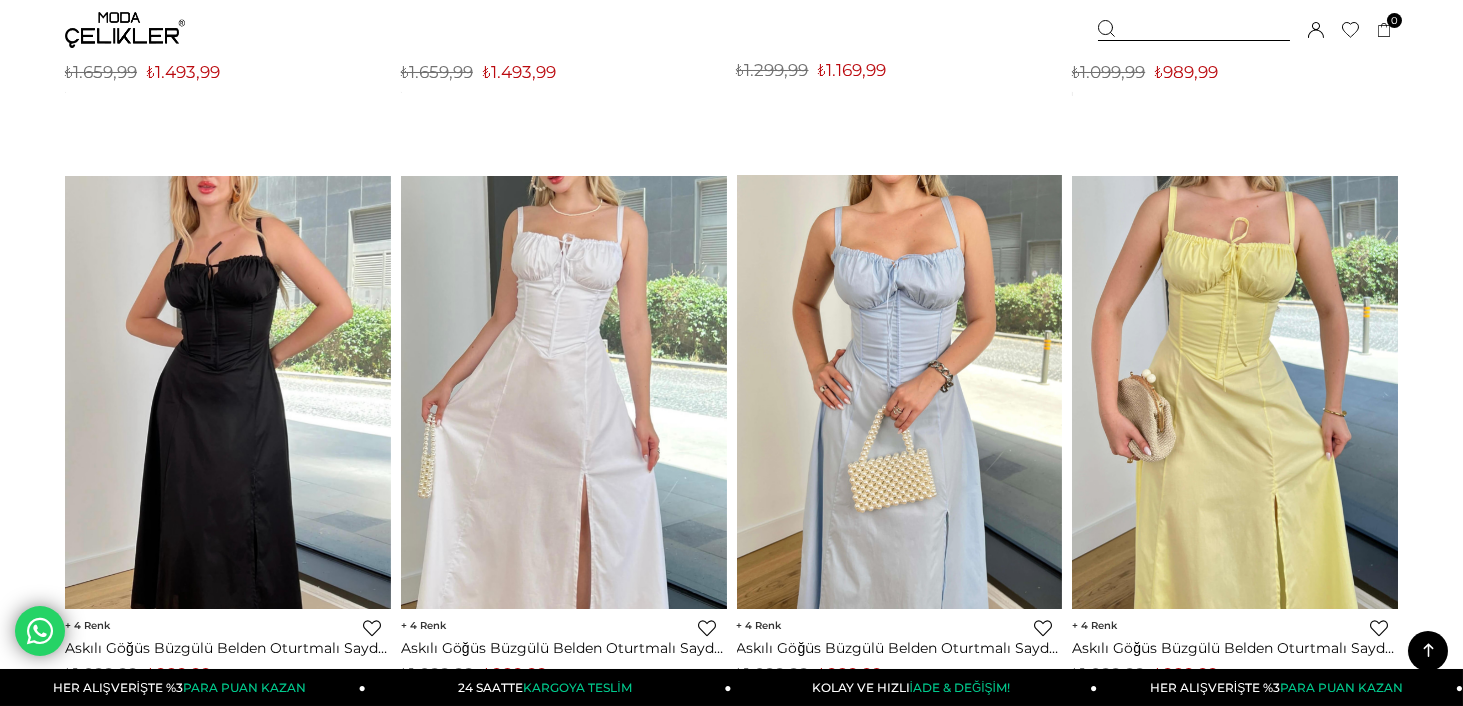 scroll, scrollTop: 699, scrollLeft: 0, axis: vertical 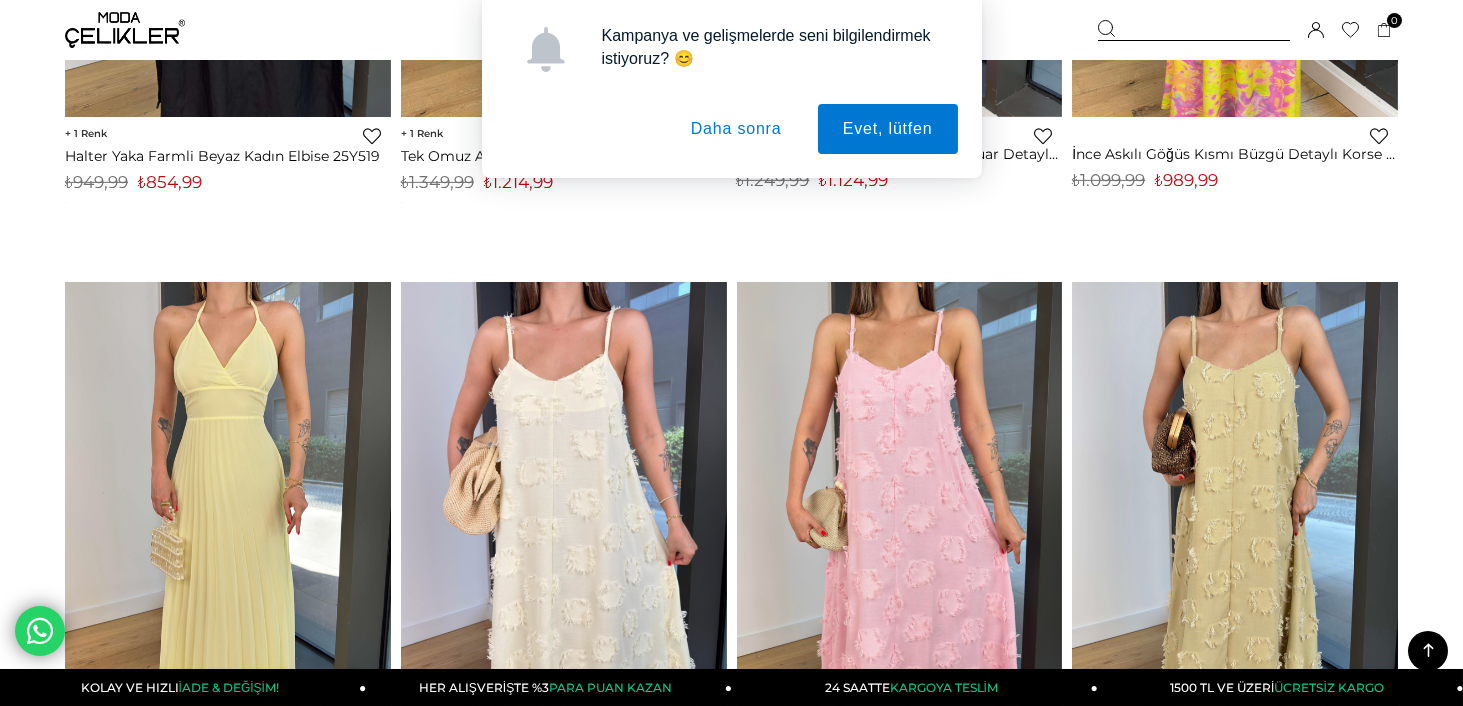 click on "Daha sonra" at bounding box center (736, 129) 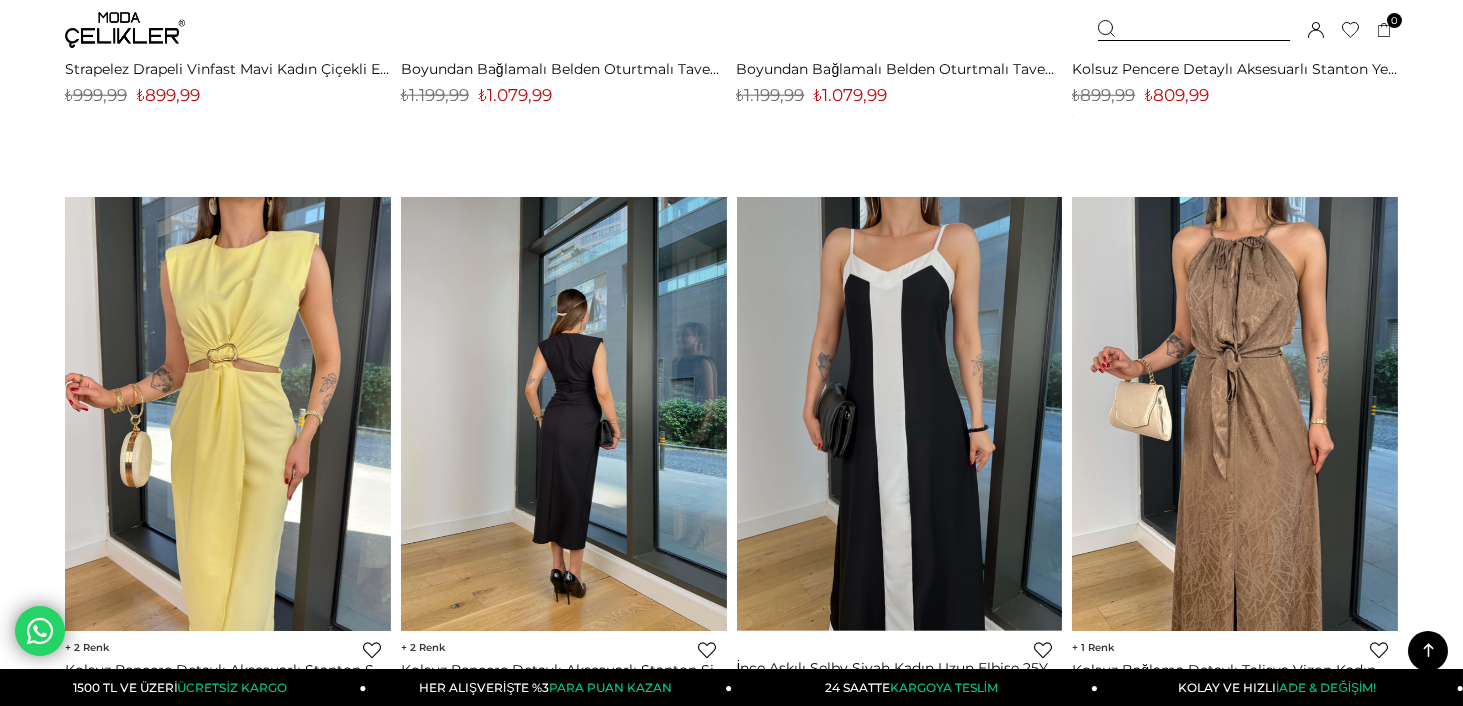 scroll, scrollTop: 12000, scrollLeft: 0, axis: vertical 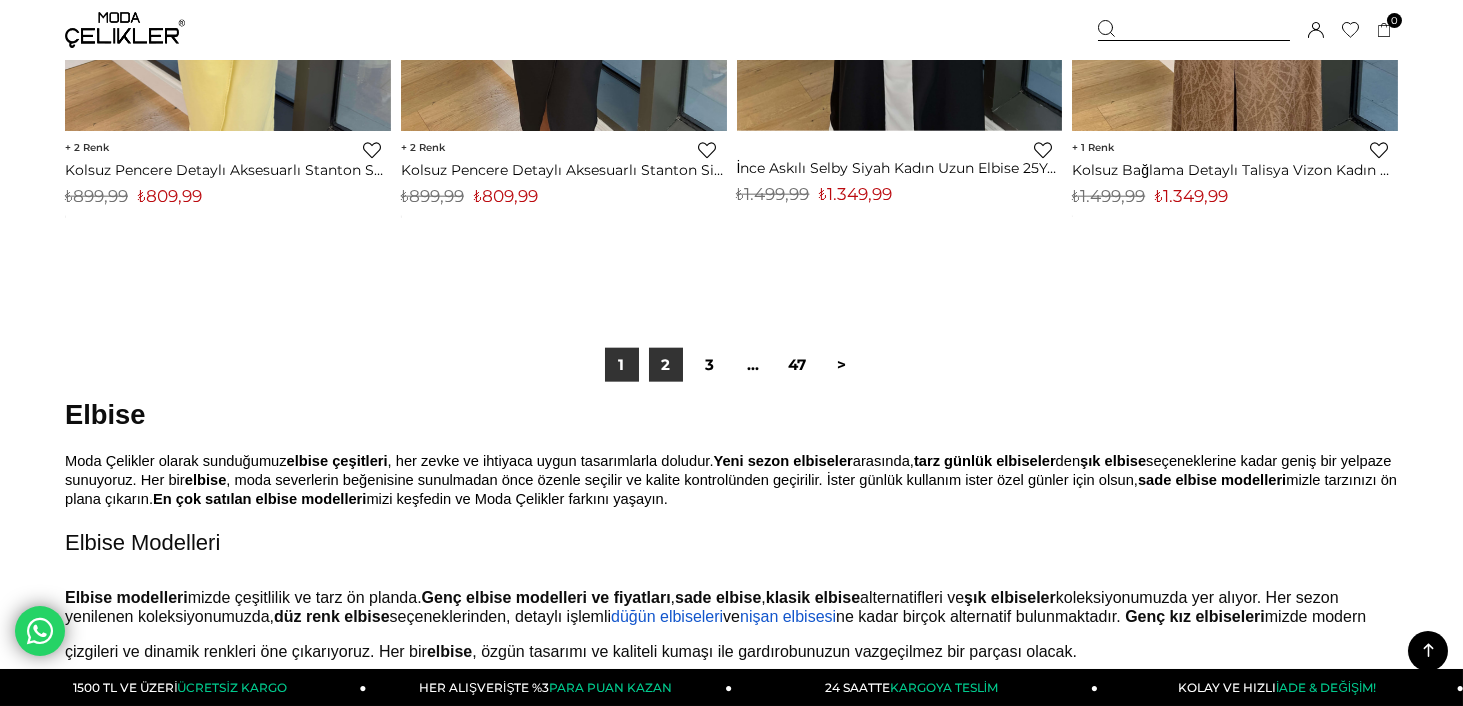 click on "2" at bounding box center [666, 365] 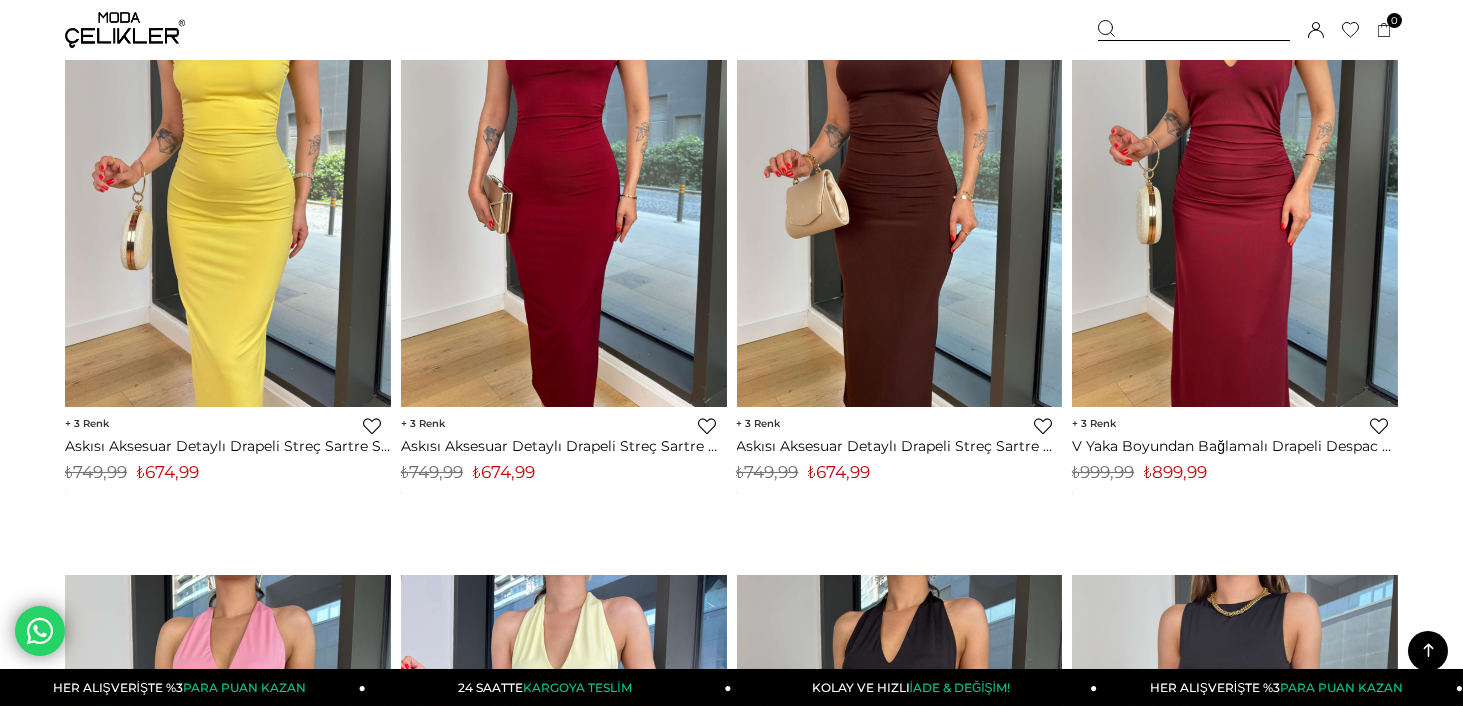 scroll, scrollTop: 699, scrollLeft: 0, axis: vertical 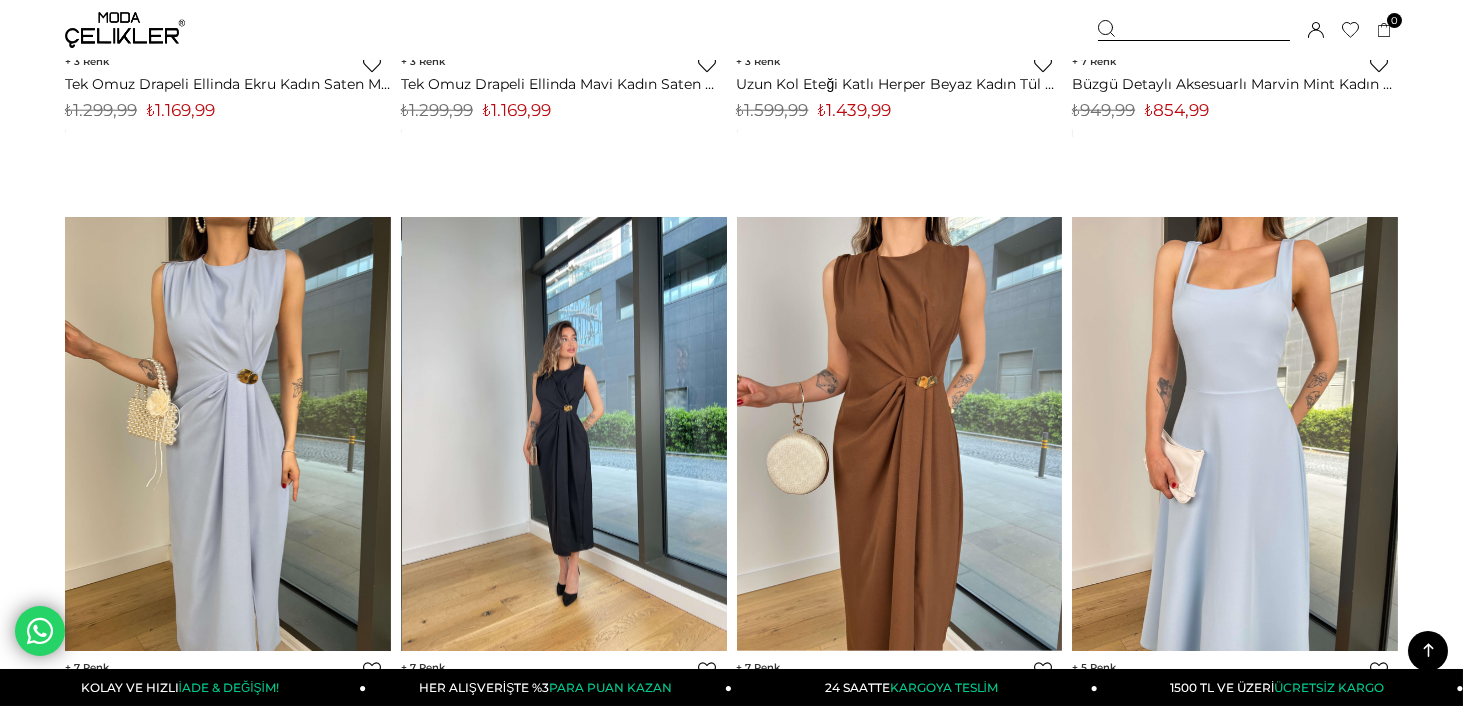 click at bounding box center (565, 434) 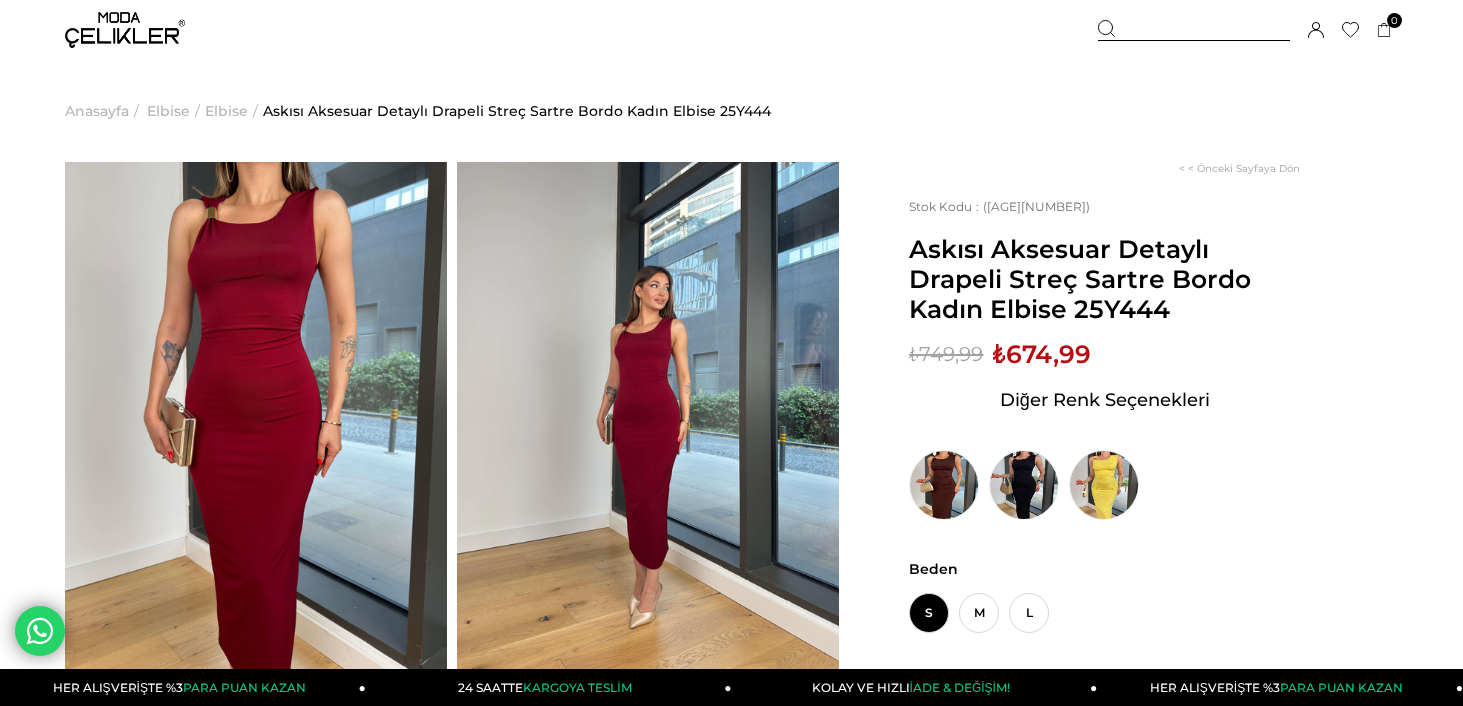 scroll, scrollTop: 0, scrollLeft: 0, axis: both 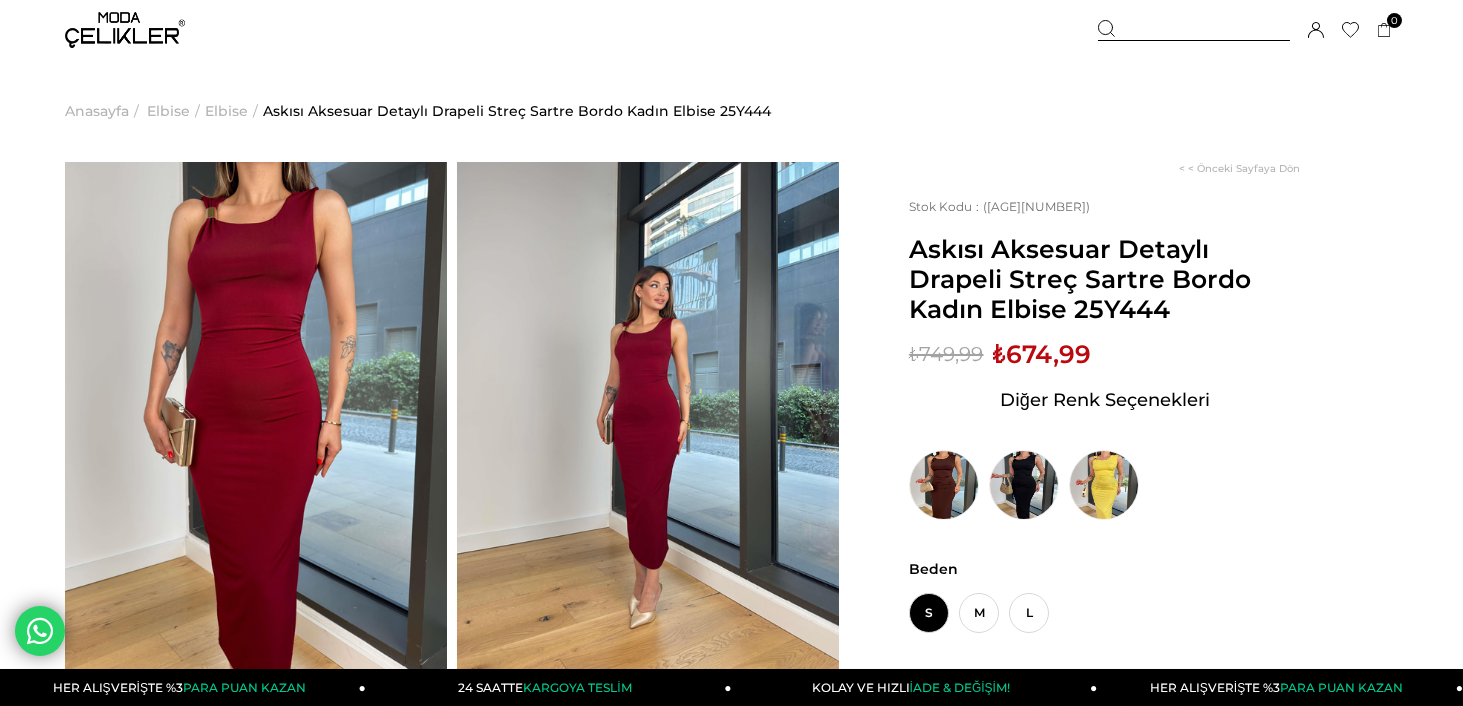 click at bounding box center [256, 416] 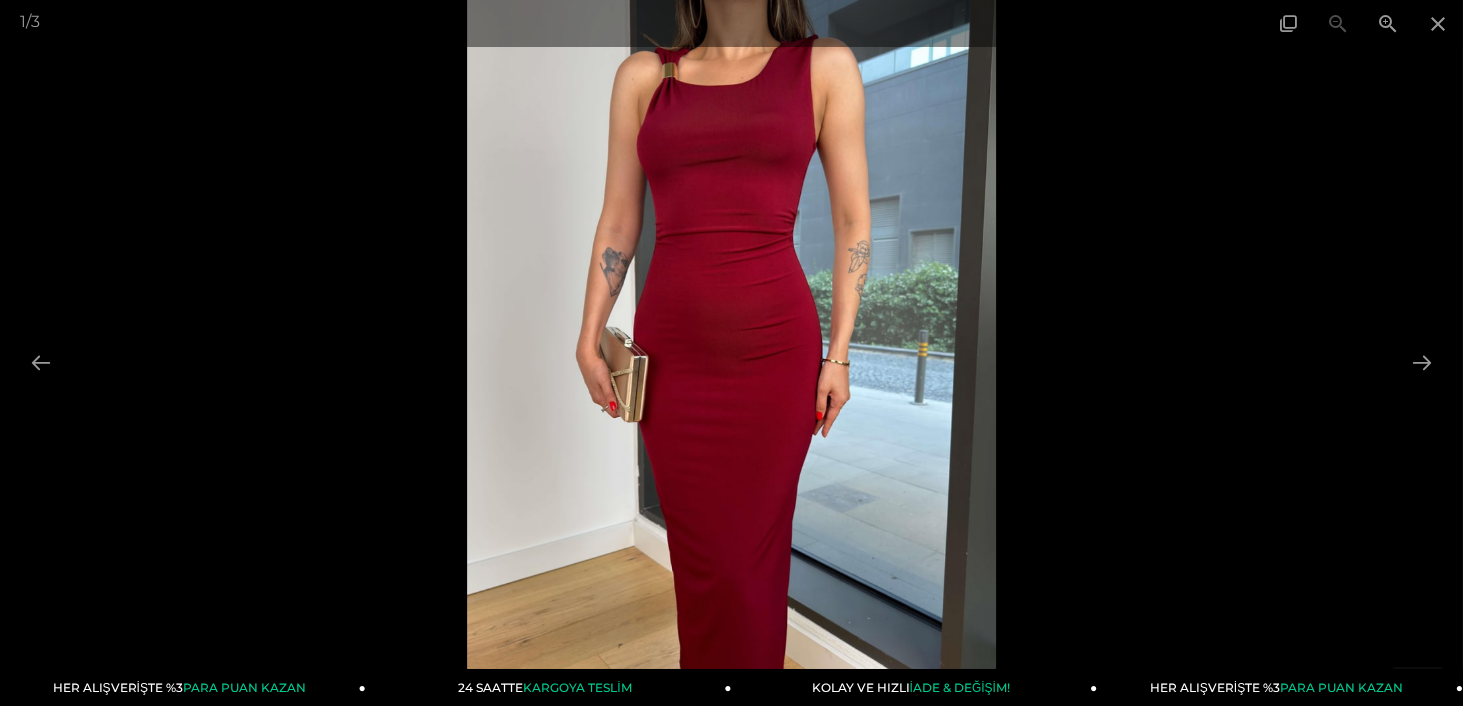 scroll, scrollTop: 99, scrollLeft: 0, axis: vertical 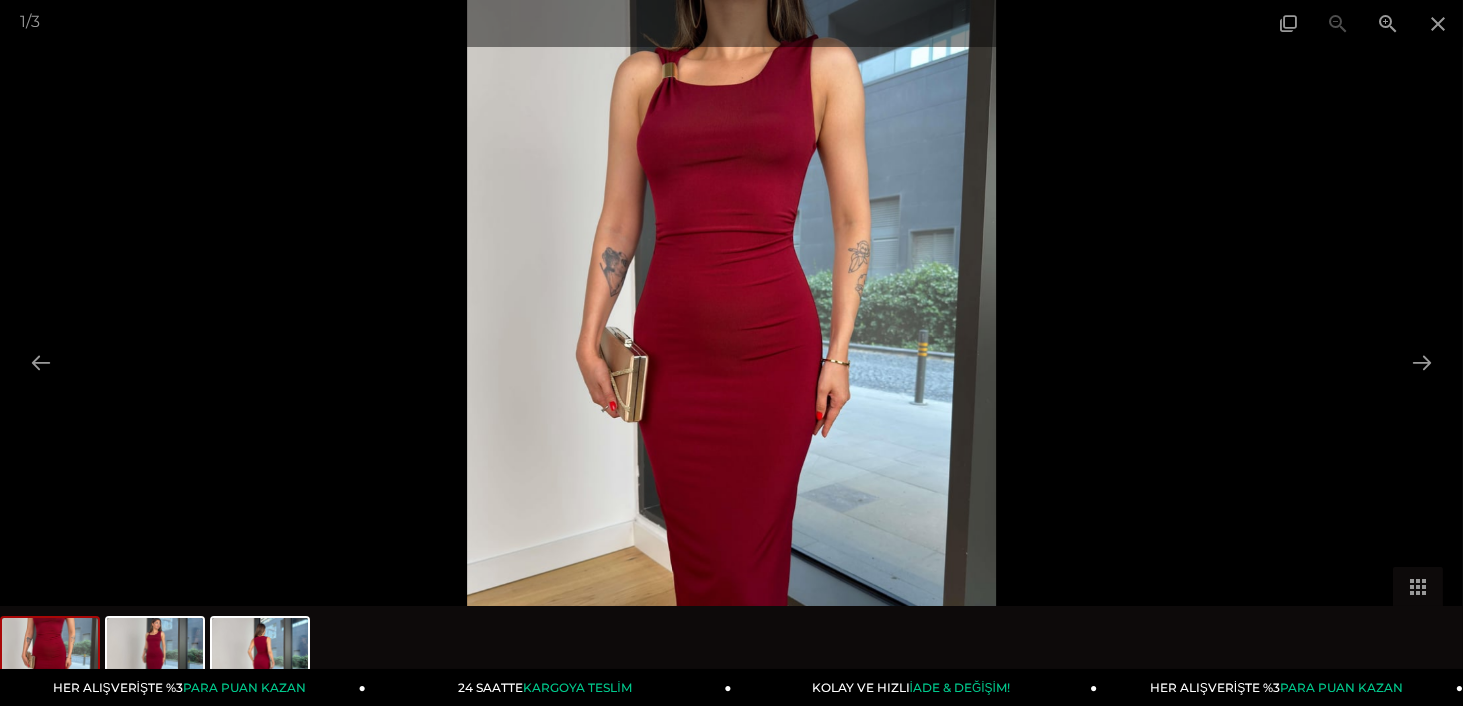 click at bounding box center [732, 353] 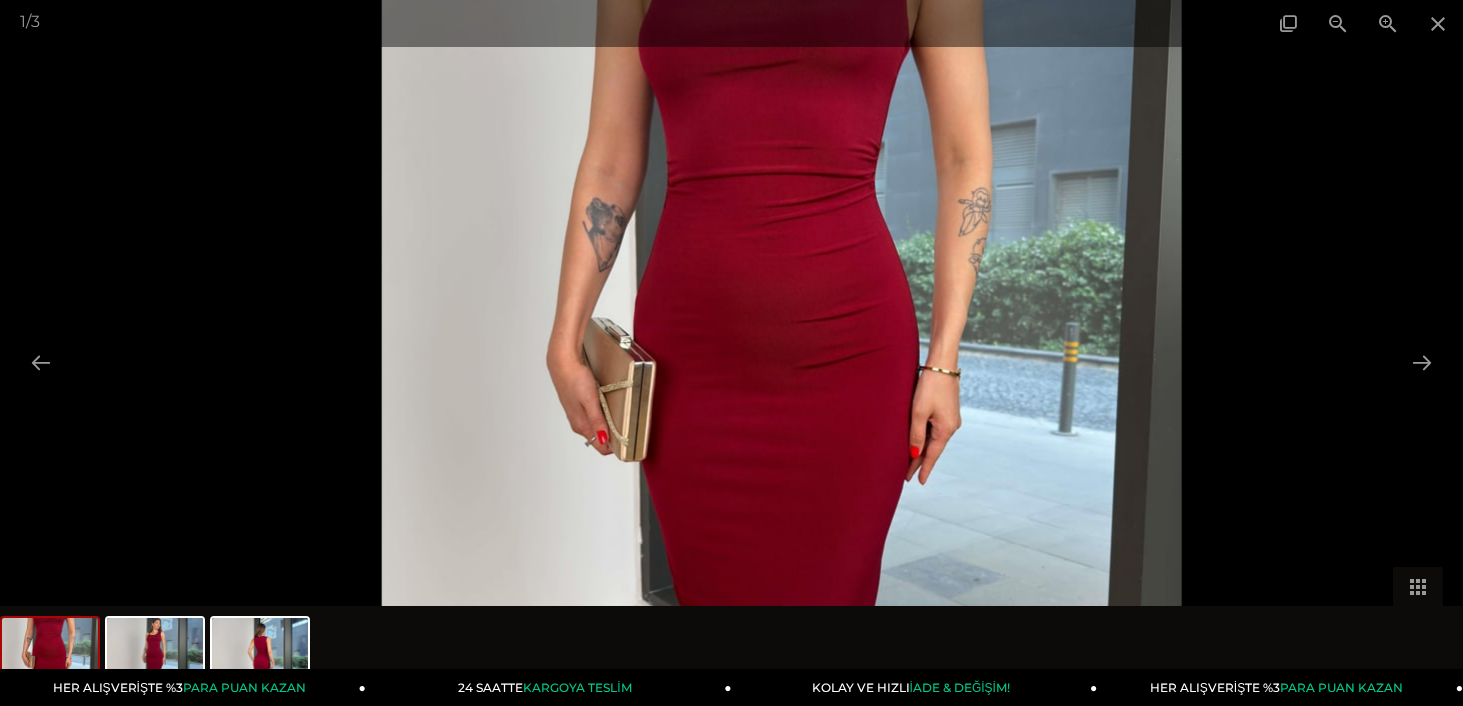 click at bounding box center [781, 357] 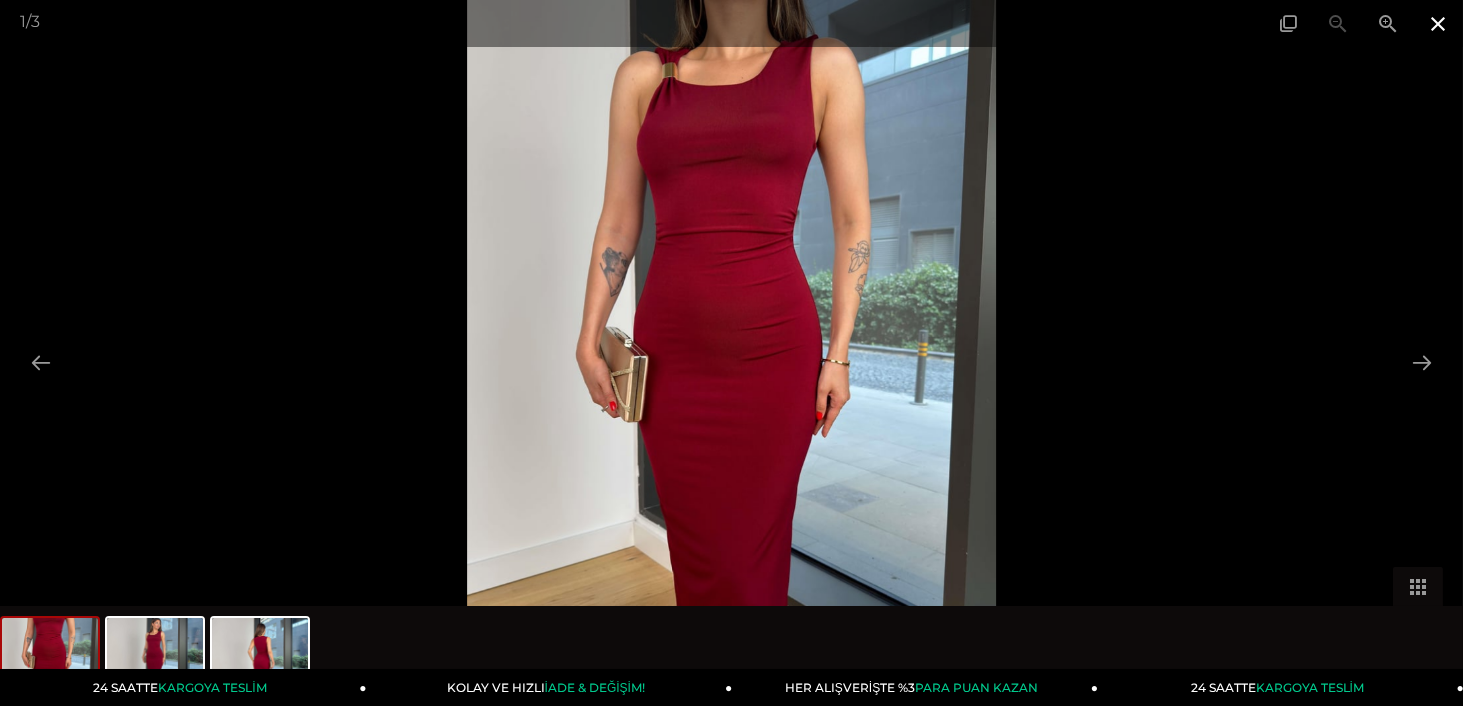 click at bounding box center (1438, 23) 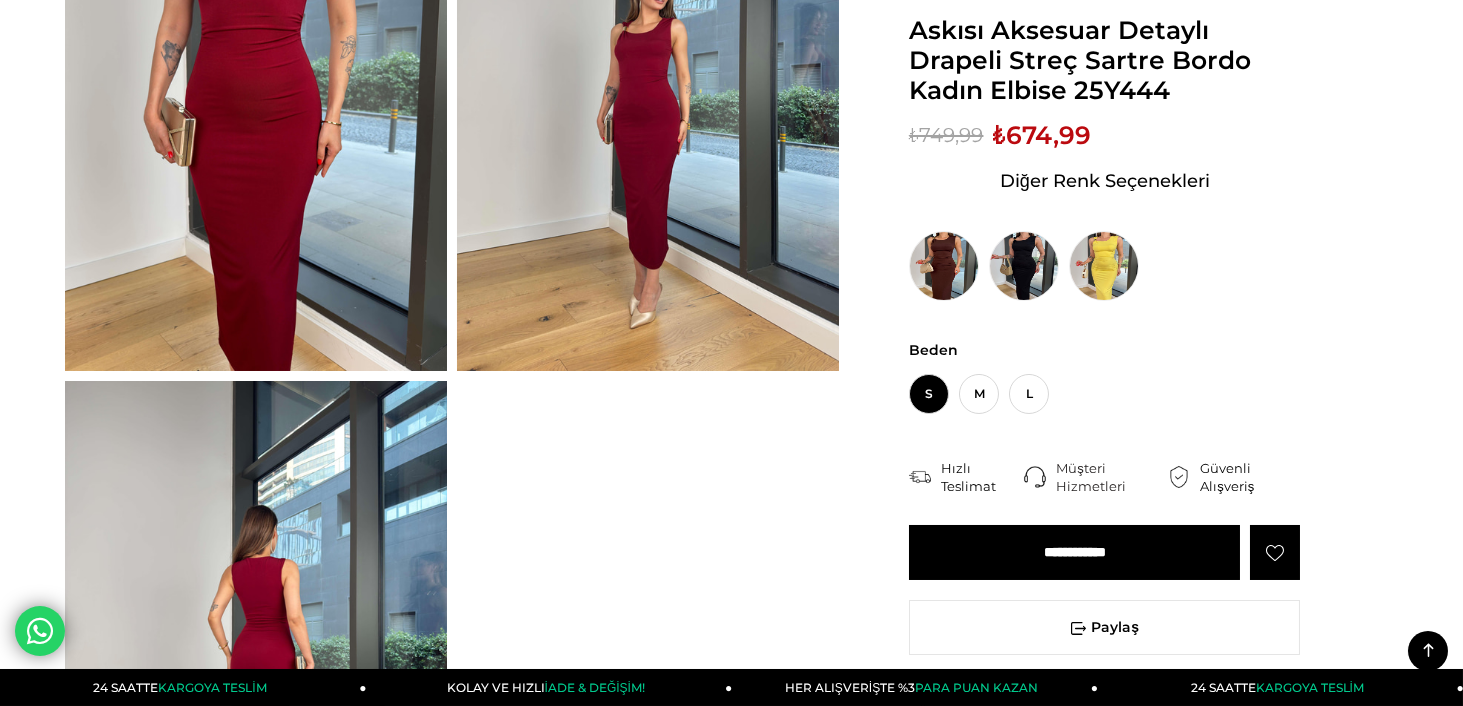 scroll, scrollTop: 499, scrollLeft: 0, axis: vertical 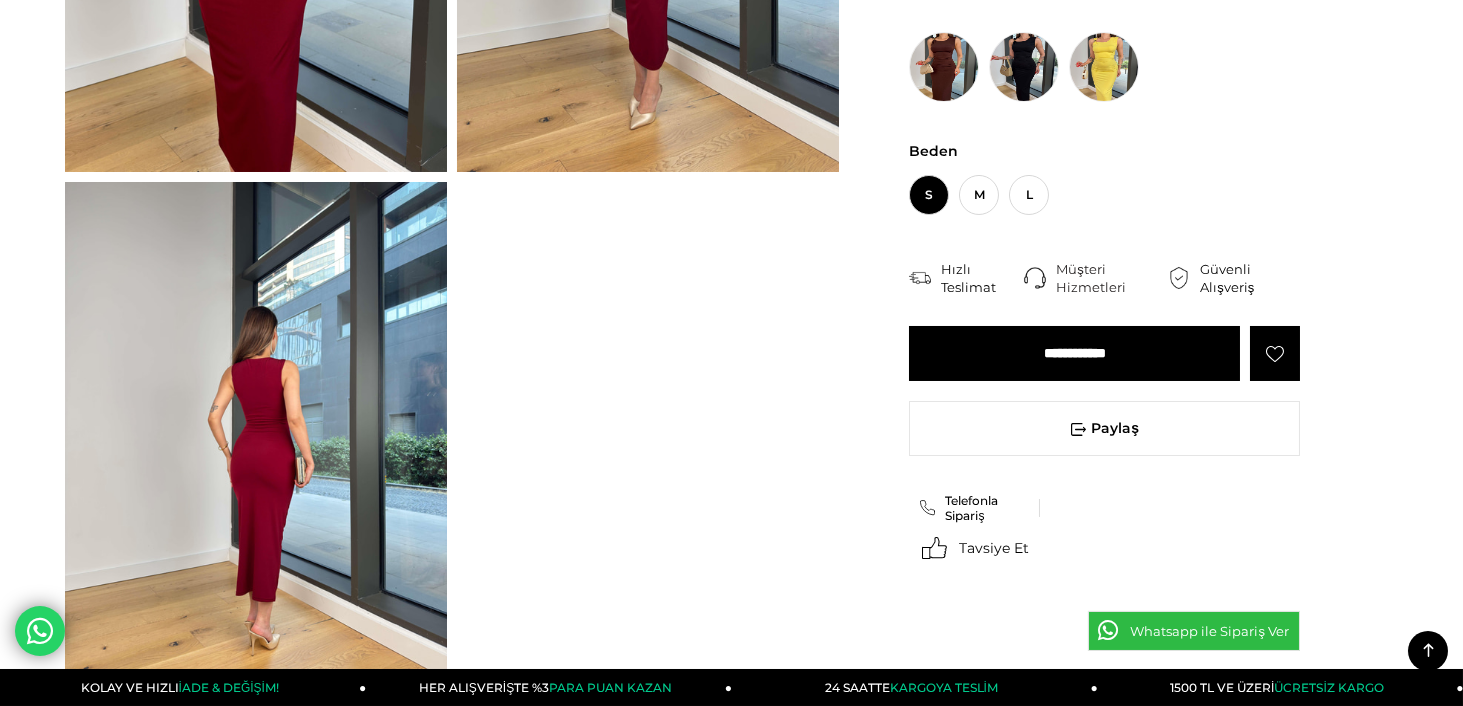 click at bounding box center (256, 436) 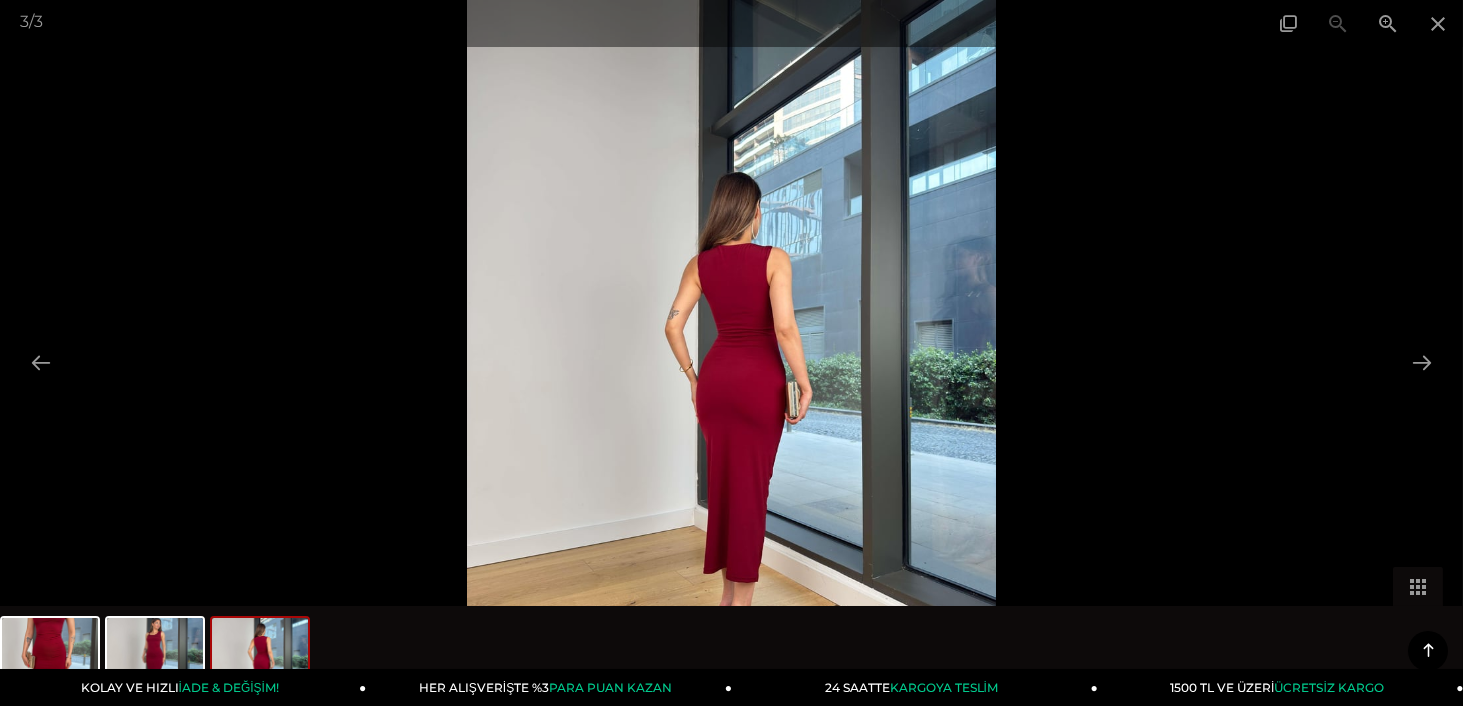 click at bounding box center [732, 353] 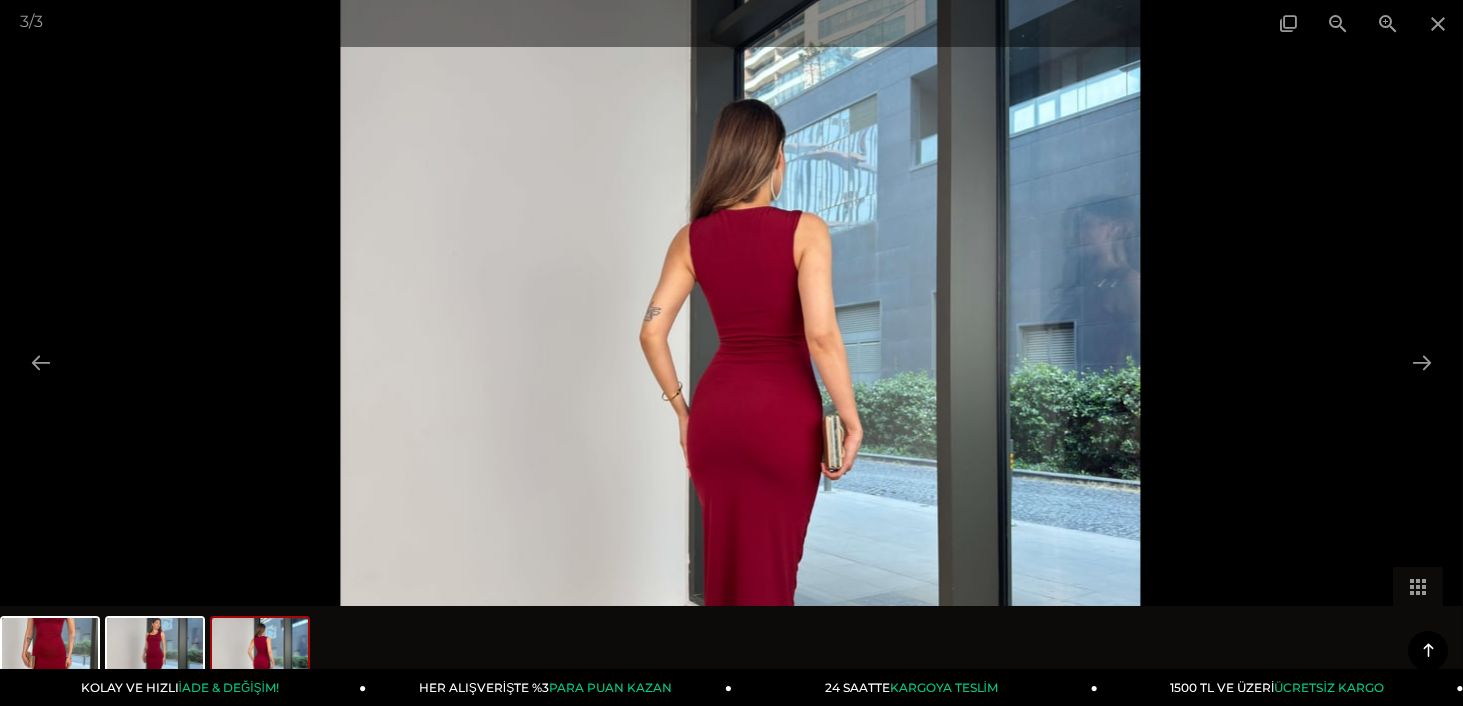 scroll, scrollTop: 700, scrollLeft: 0, axis: vertical 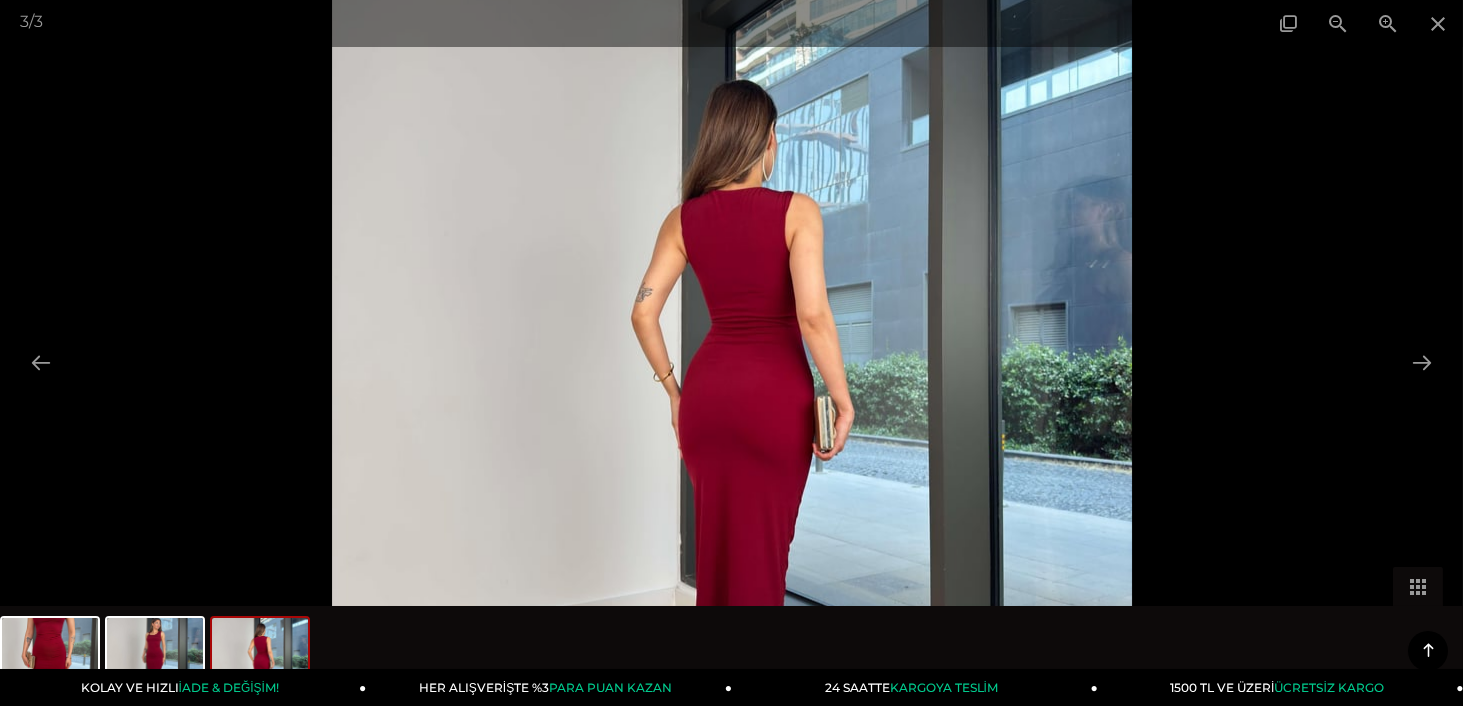 click at bounding box center [732, 353] 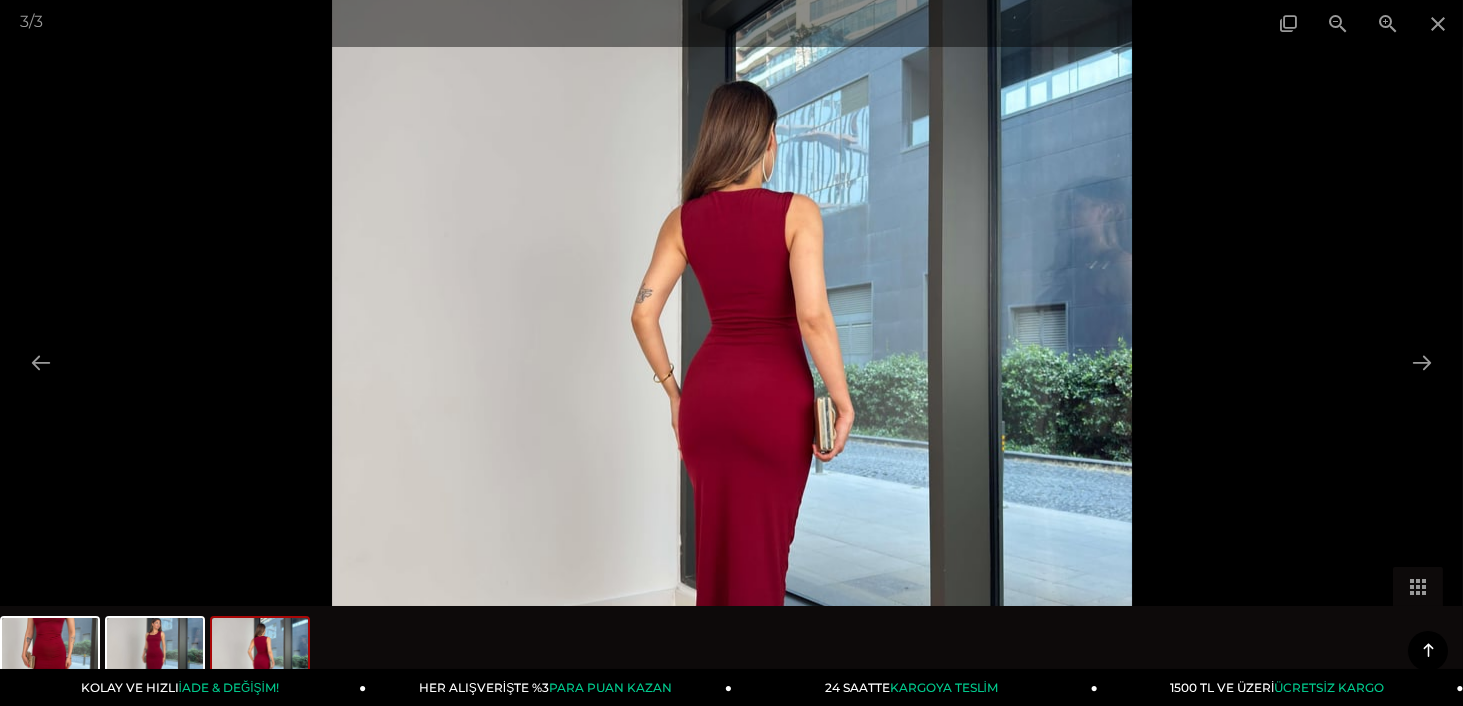 click at bounding box center [732, 354] 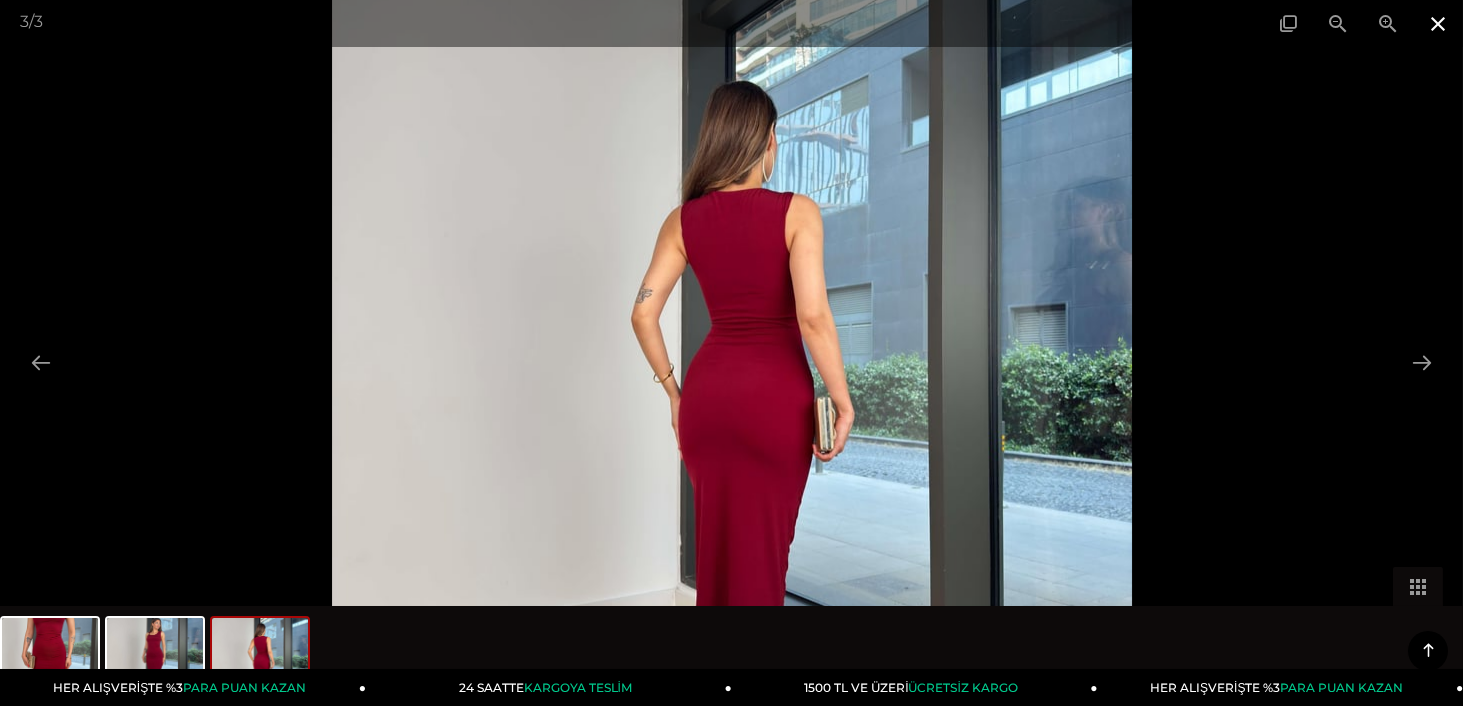 click at bounding box center [1438, 23] 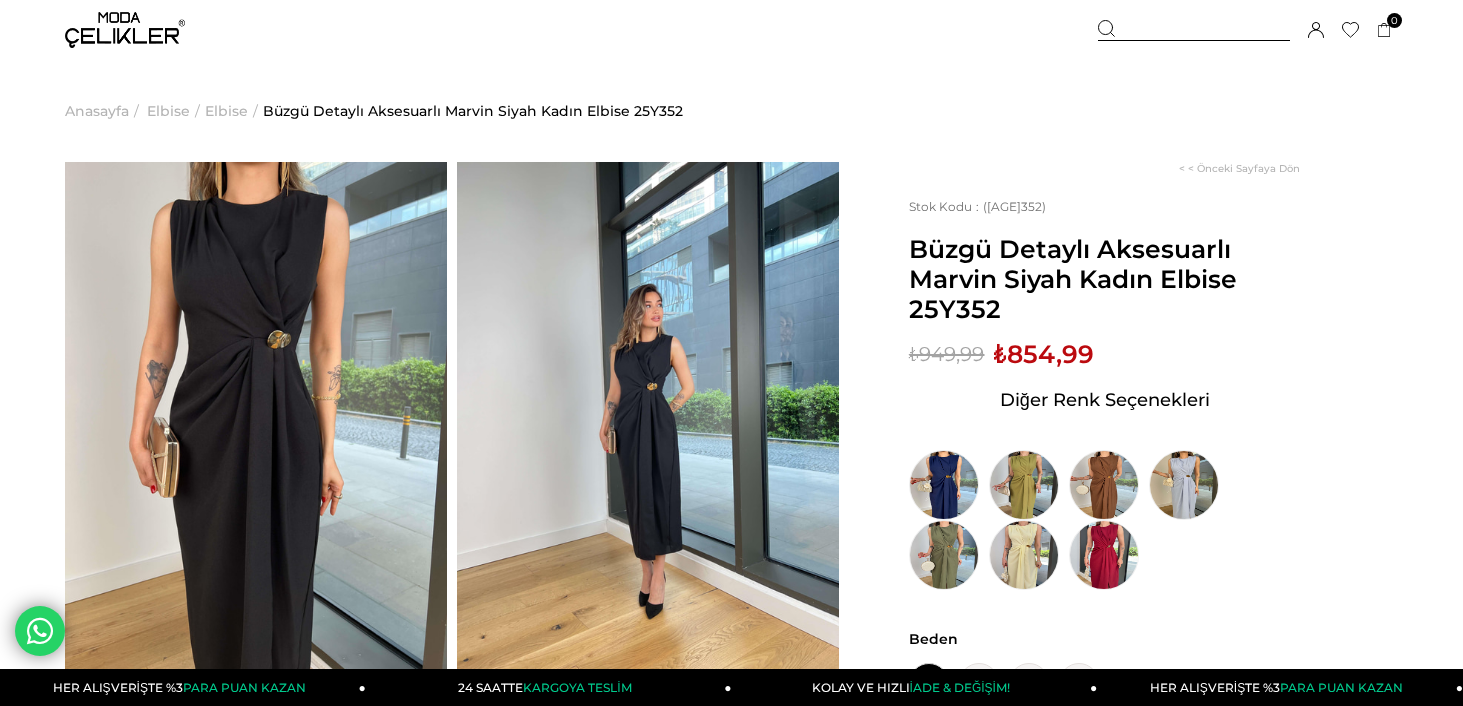 scroll, scrollTop: 0, scrollLeft: 0, axis: both 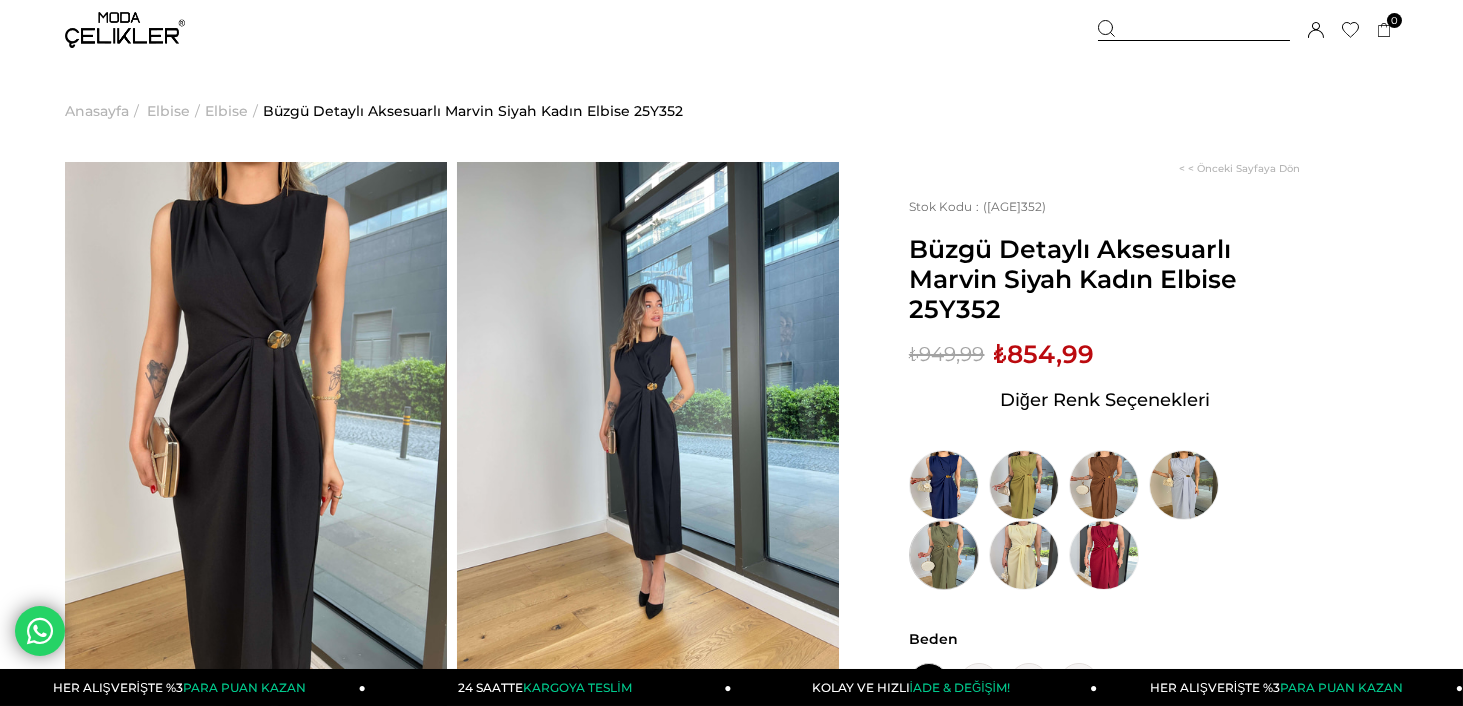 click at bounding box center [944, 555] 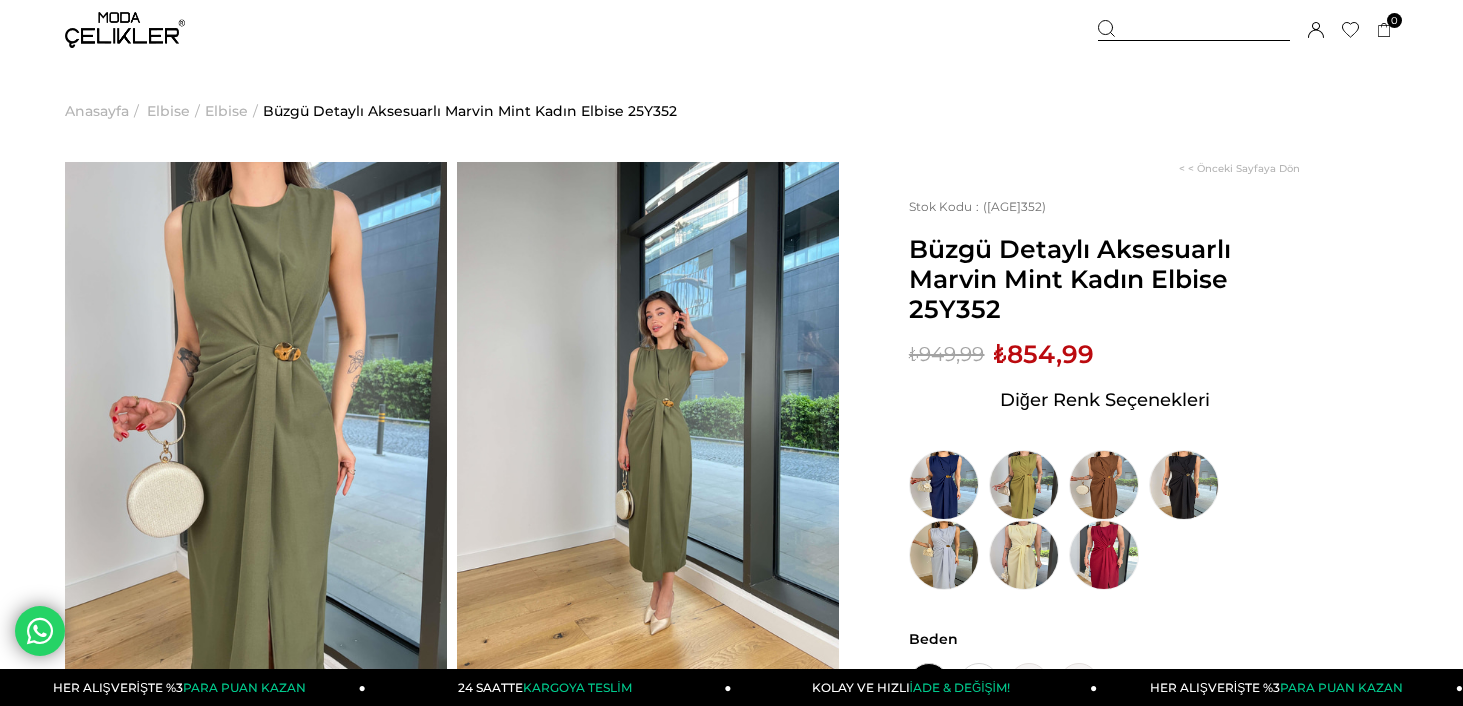 scroll, scrollTop: 0, scrollLeft: 0, axis: both 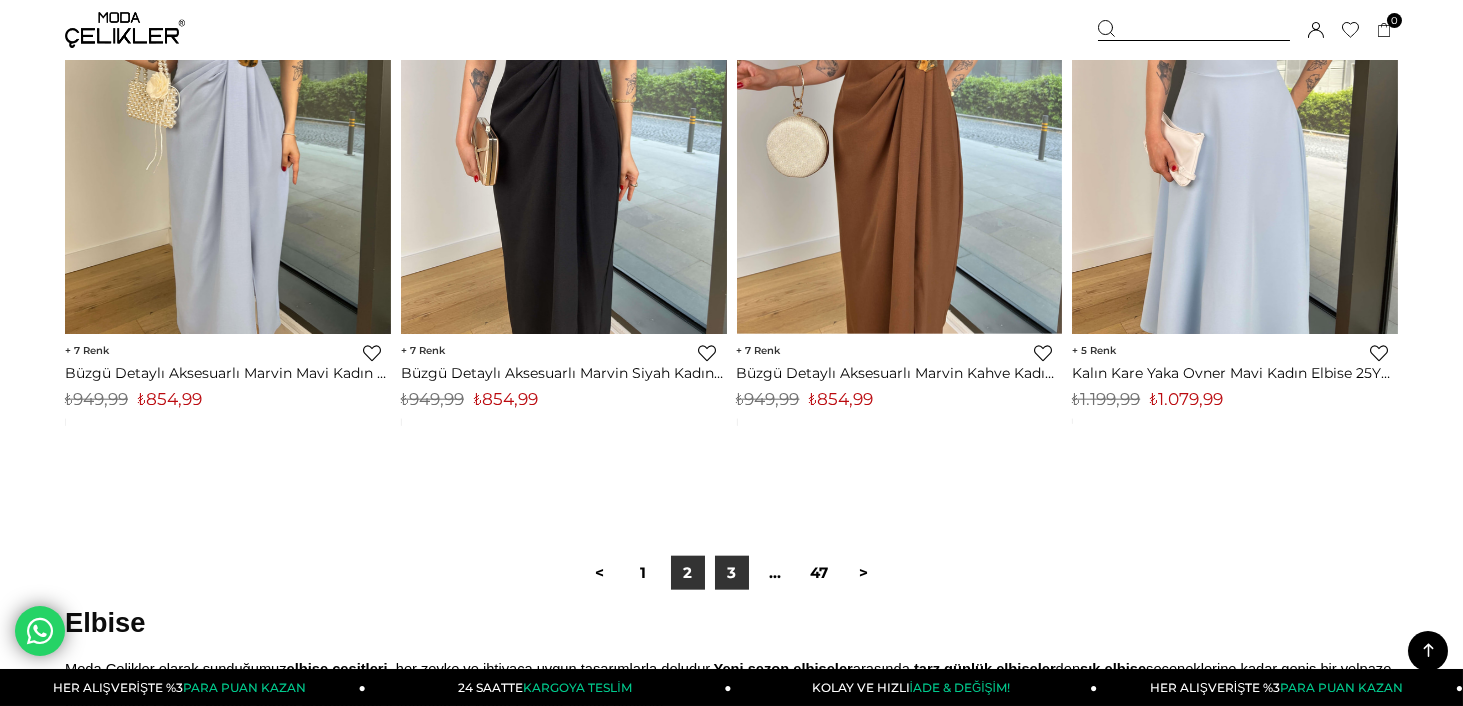click on "3" at bounding box center [732, 573] 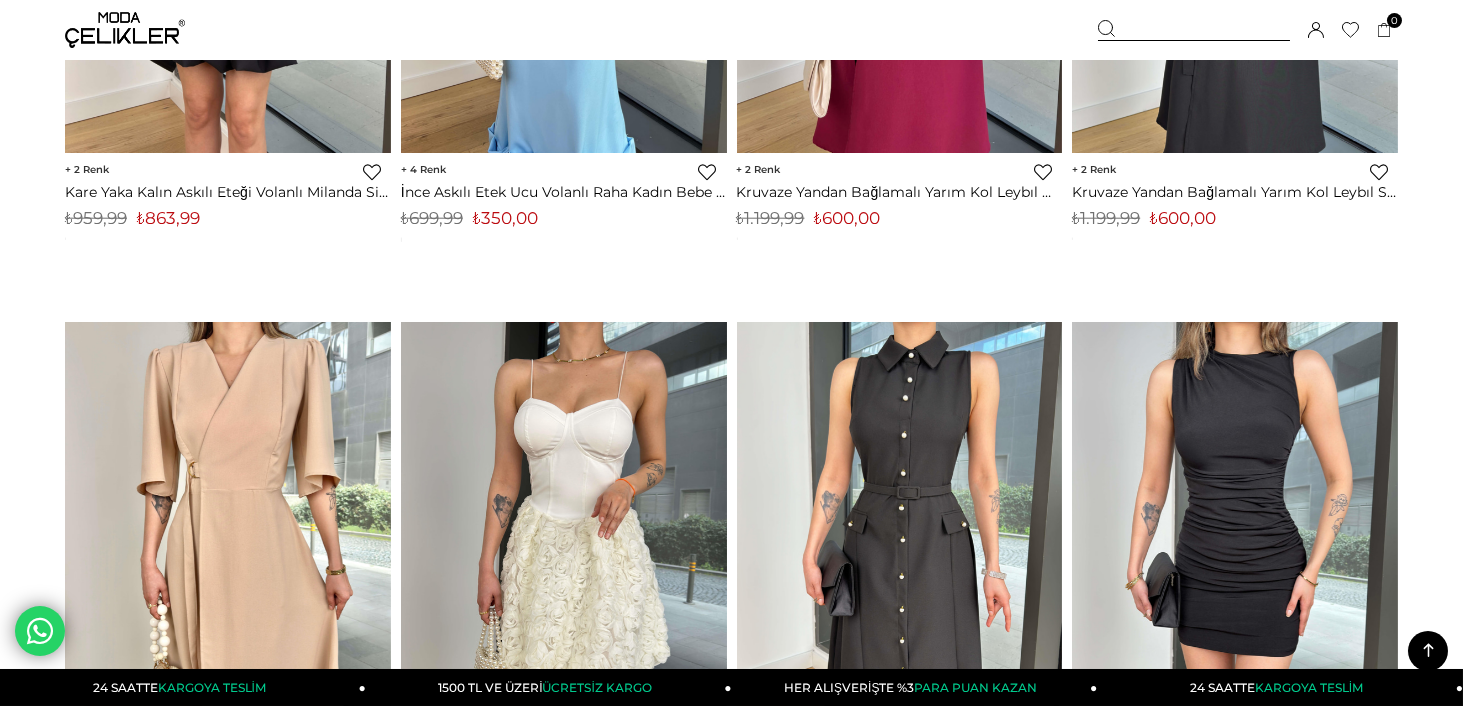 scroll, scrollTop: 11599, scrollLeft: 0, axis: vertical 